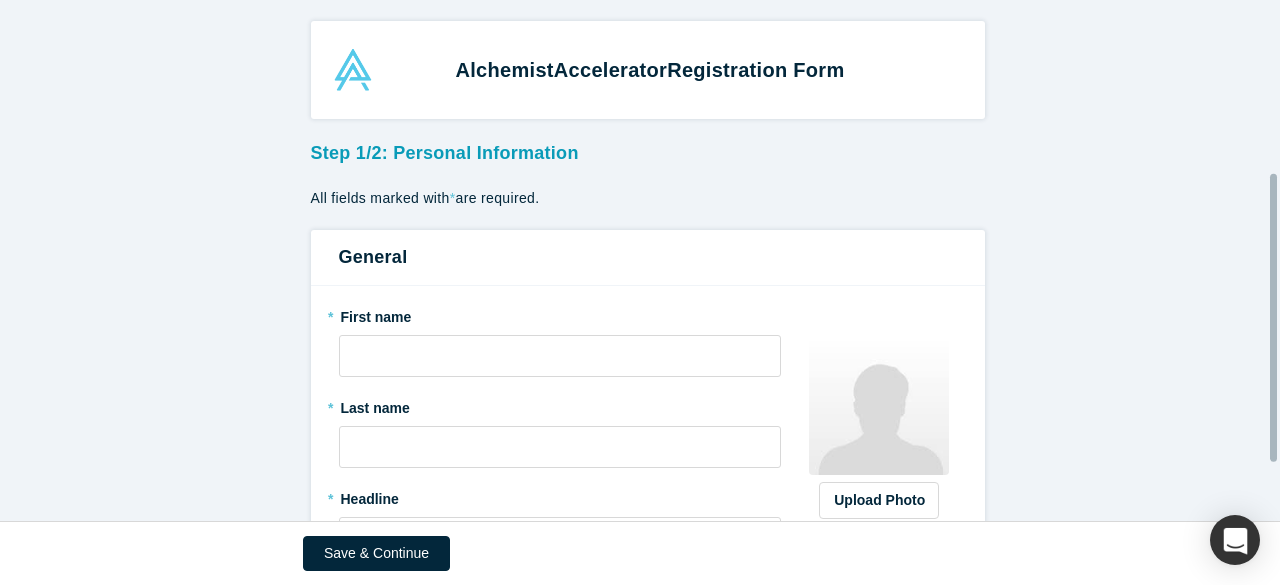 scroll, scrollTop: 0, scrollLeft: 0, axis: both 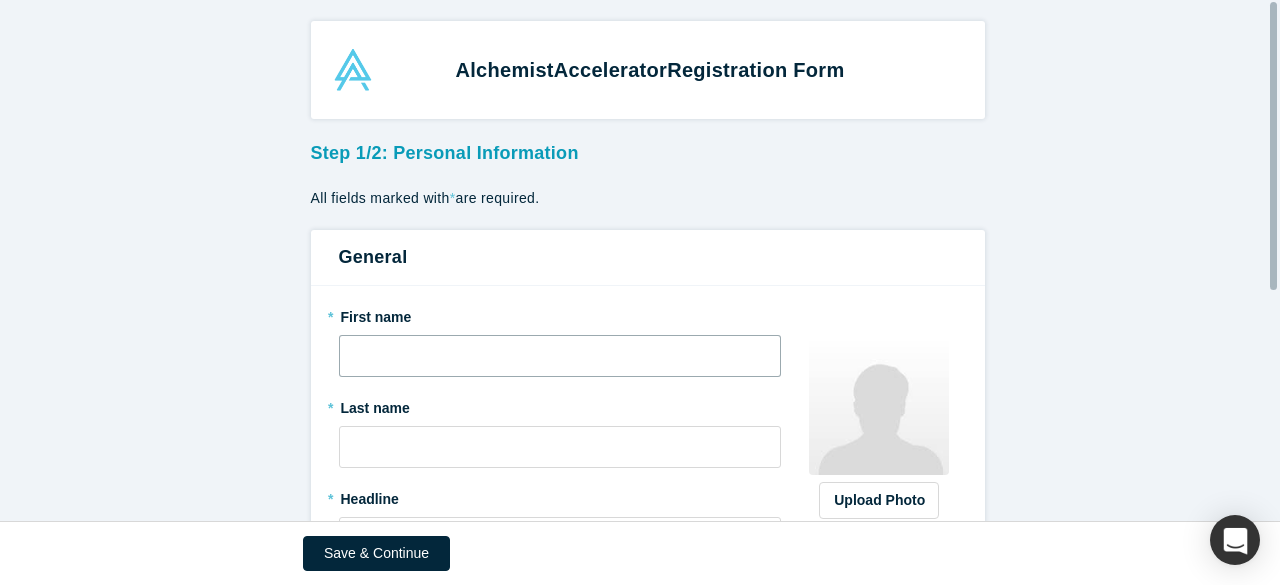 click at bounding box center (560, 356) 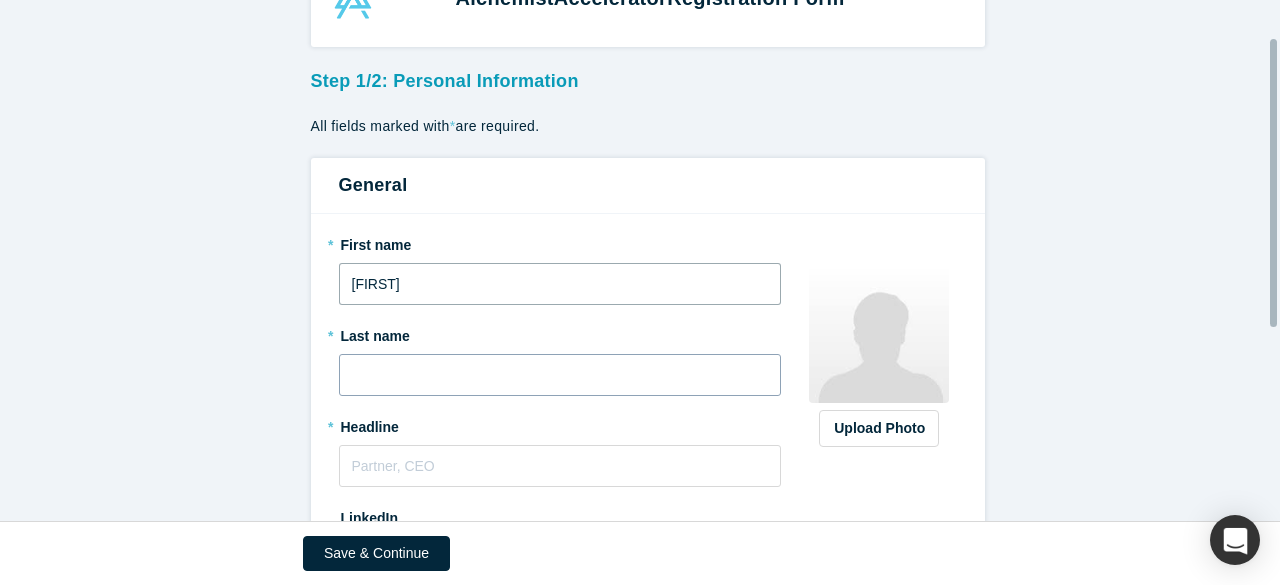 scroll, scrollTop: 75, scrollLeft: 0, axis: vertical 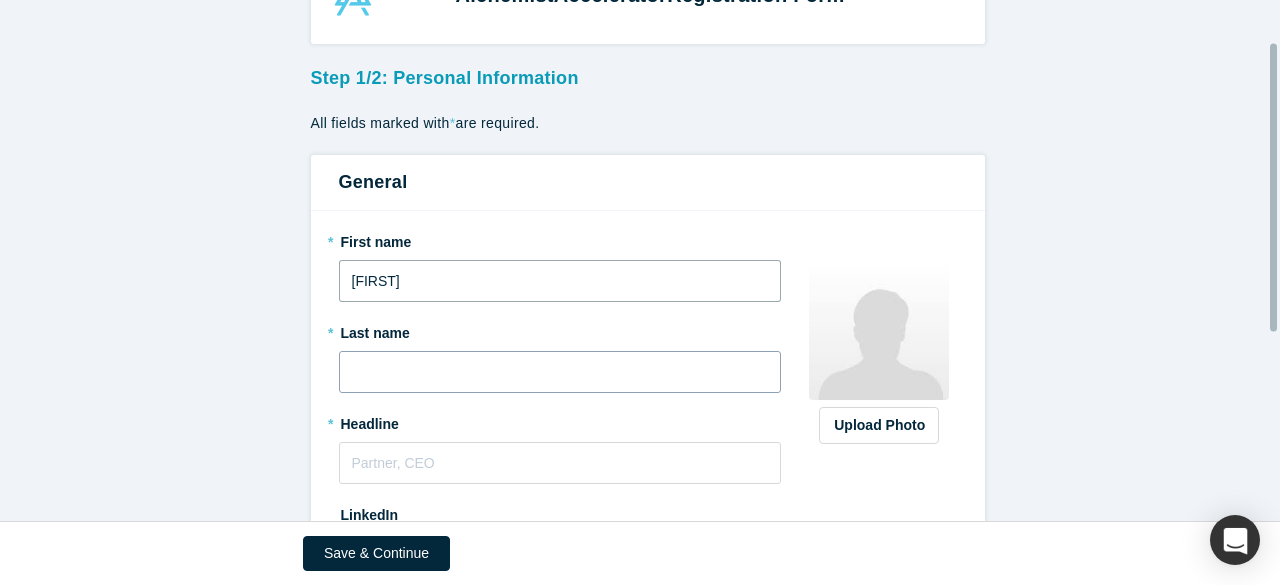 type on "[FIRST]" 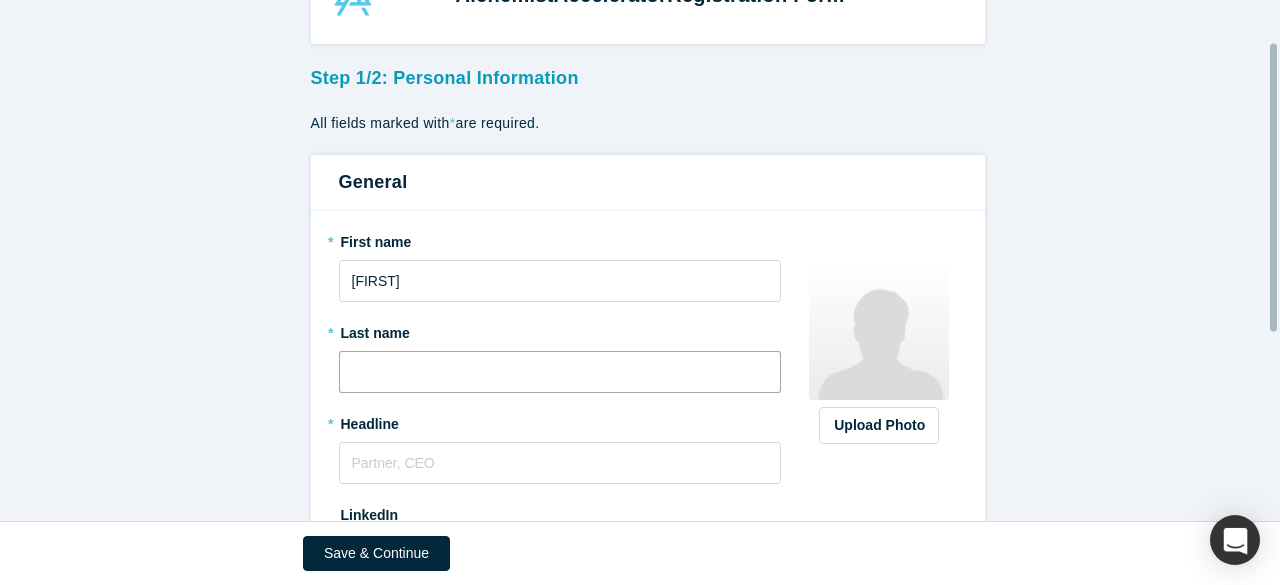click at bounding box center (560, 372) 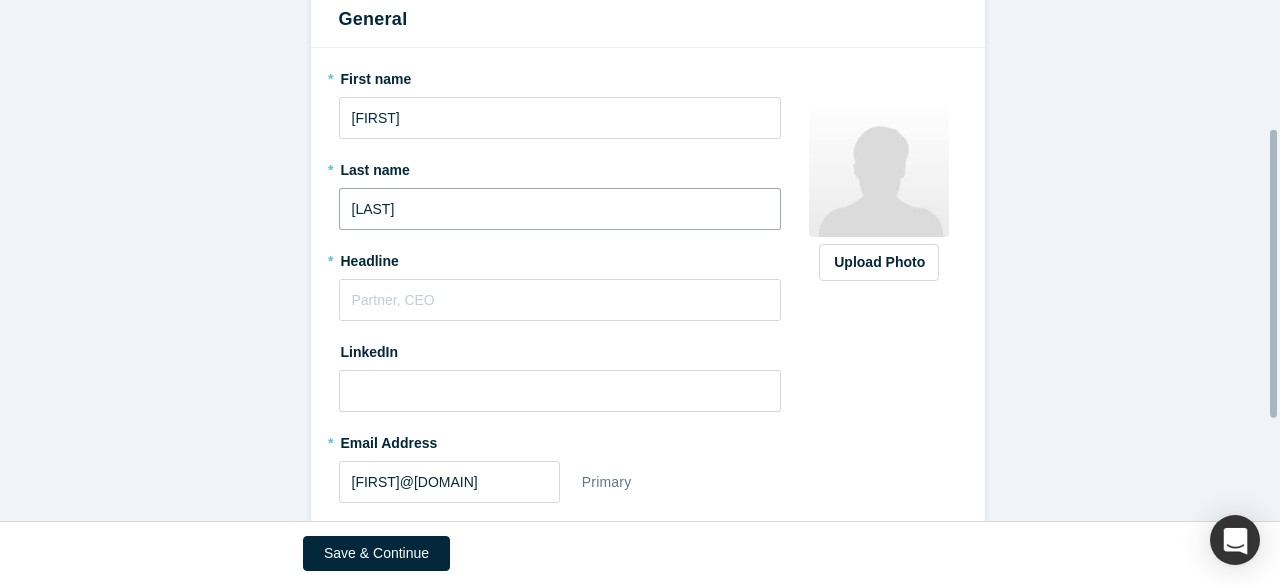 scroll, scrollTop: 241, scrollLeft: 0, axis: vertical 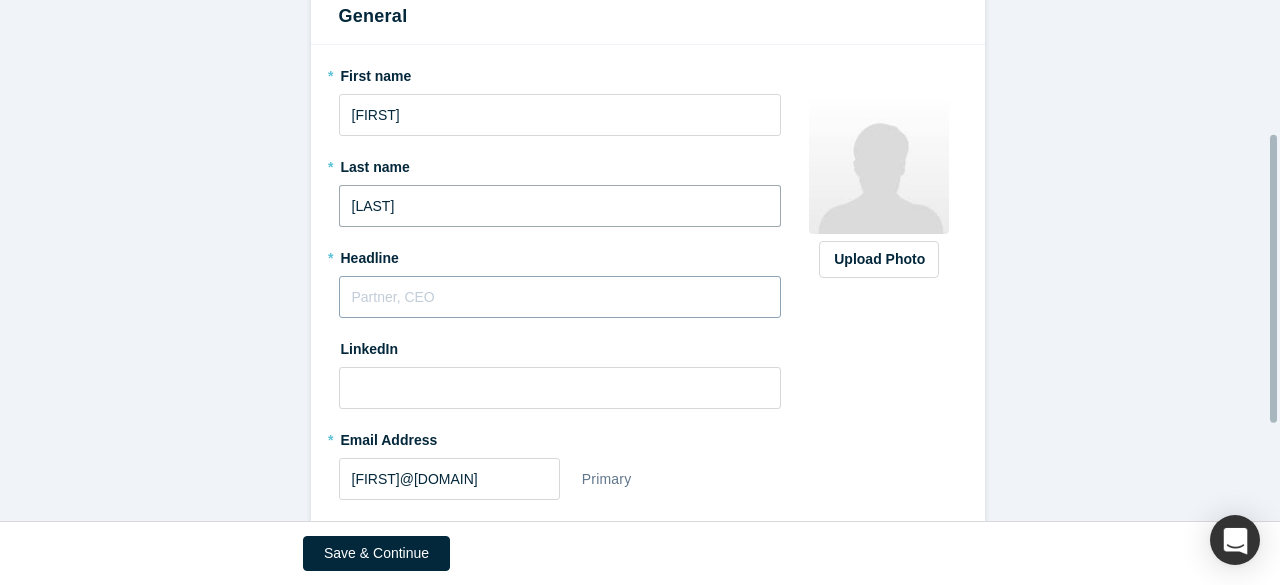 type on "[LAST]" 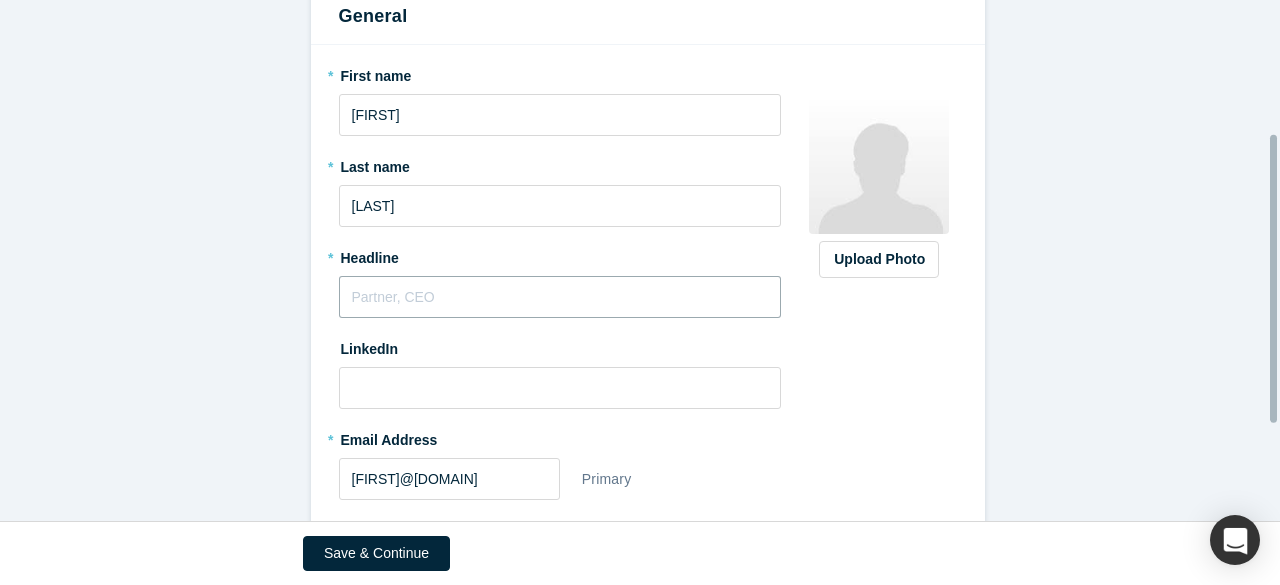 click at bounding box center [560, 297] 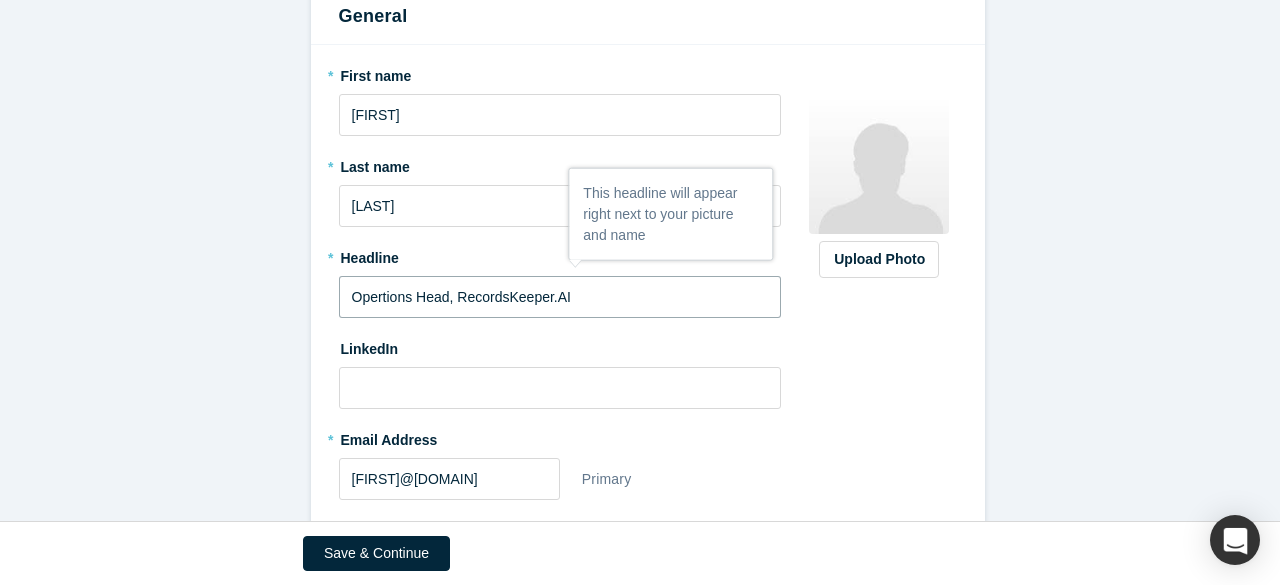 click on "Opertions Head, RecordsKeeper.AI" at bounding box center (560, 297) 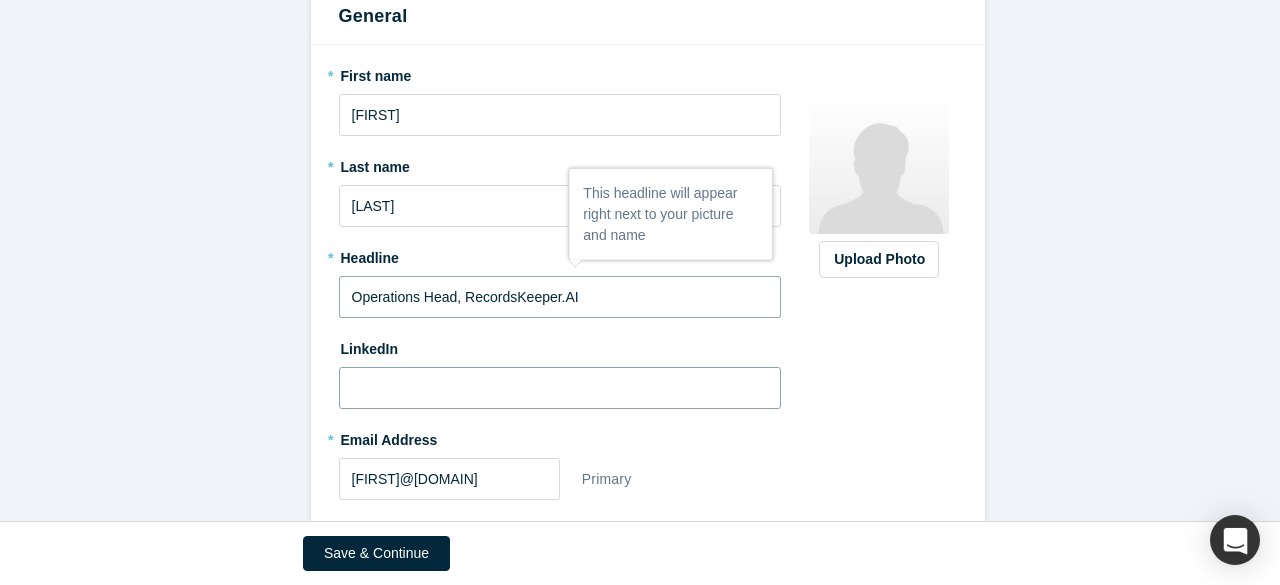 type on "Operations Head, RecordsKeeper.AI" 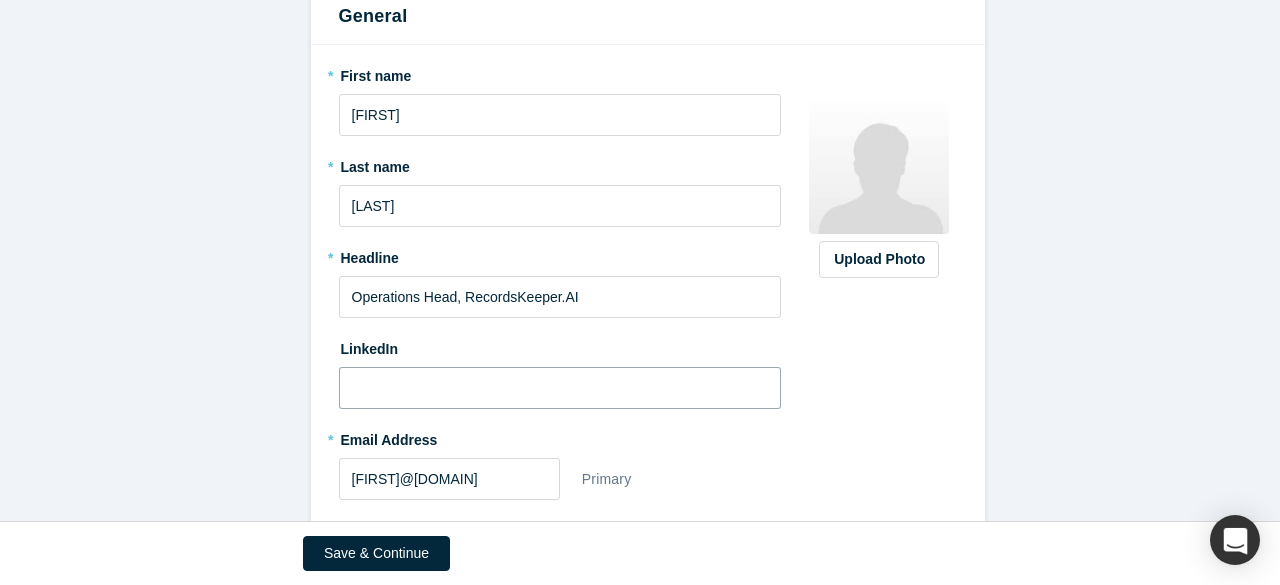 click at bounding box center [560, 388] 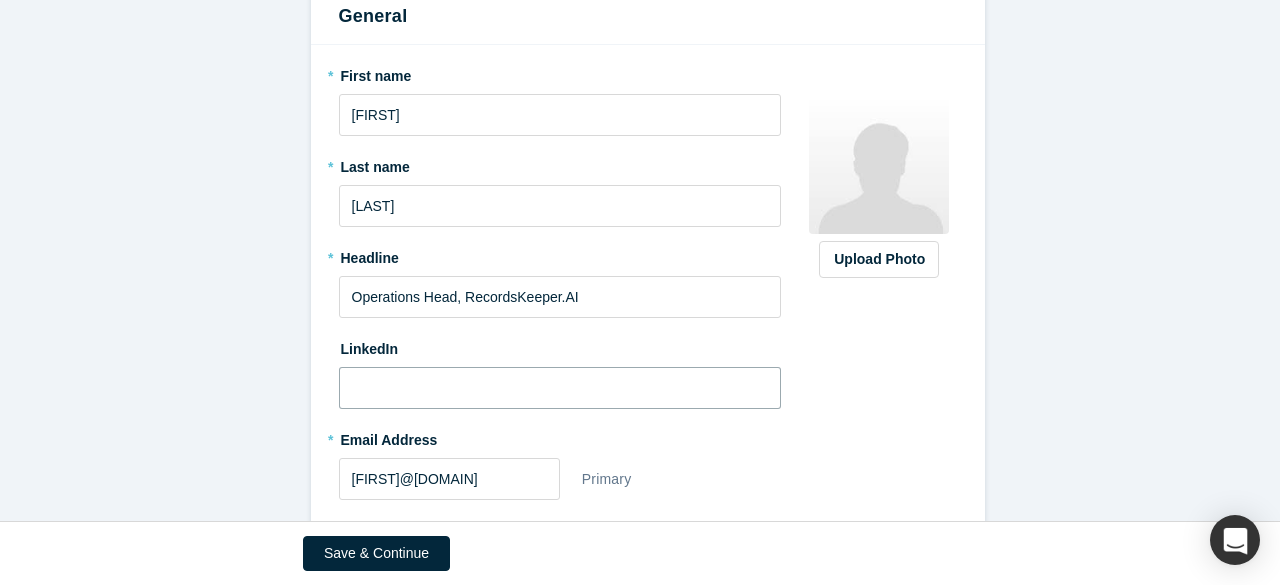 scroll, scrollTop: 418, scrollLeft: 0, axis: vertical 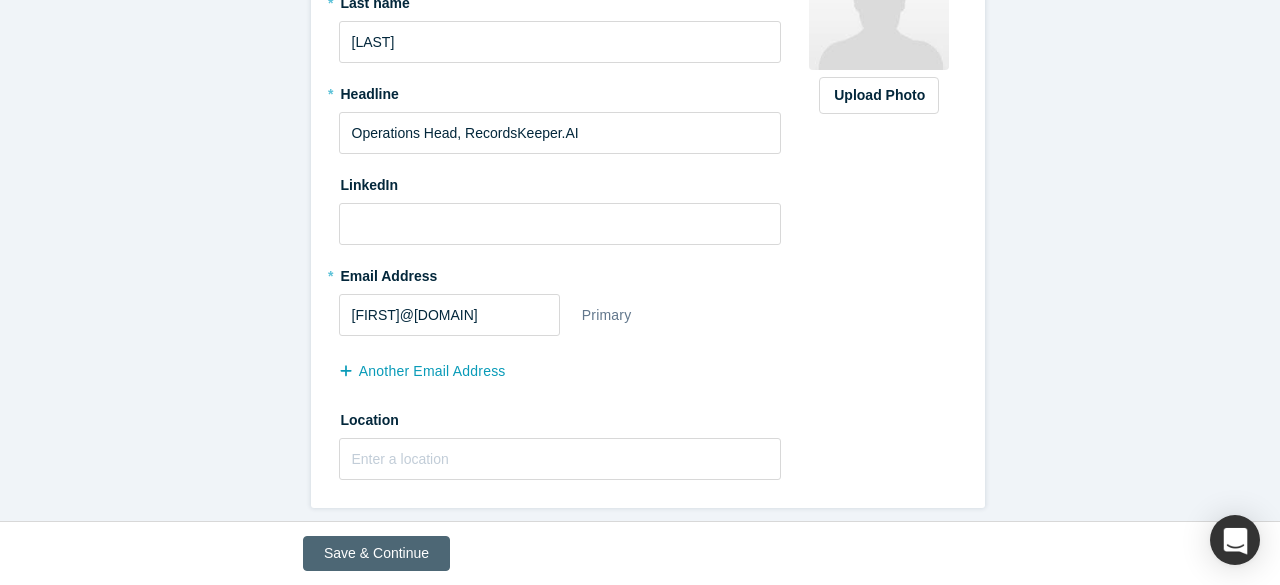 click on "Save & Continue" at bounding box center (376, 553) 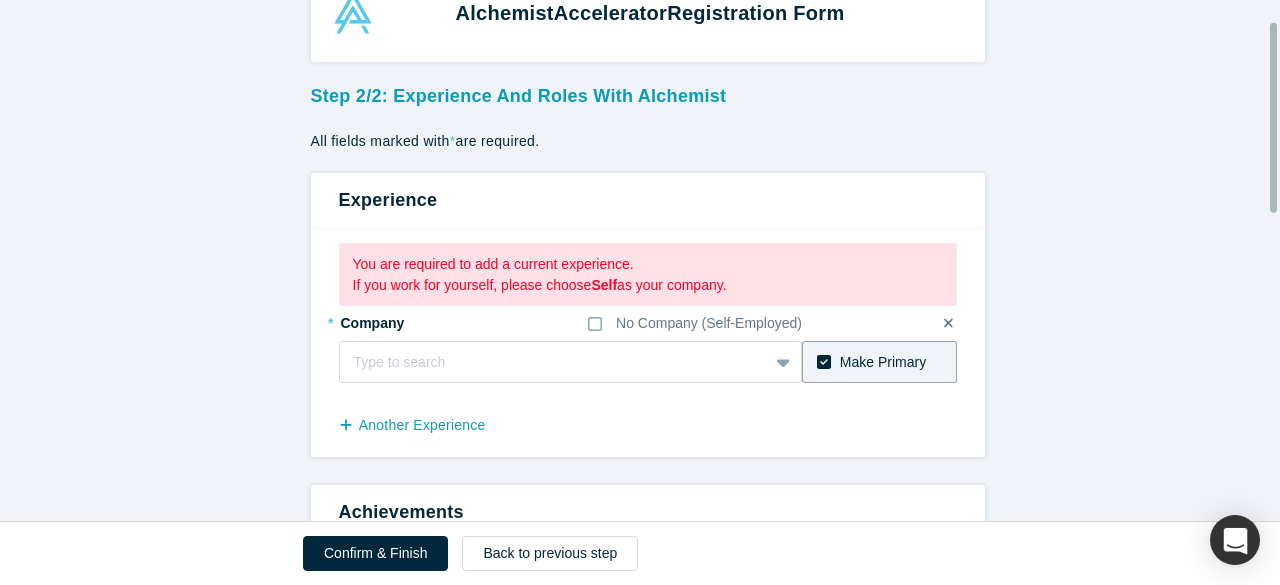 scroll, scrollTop: 58, scrollLeft: 0, axis: vertical 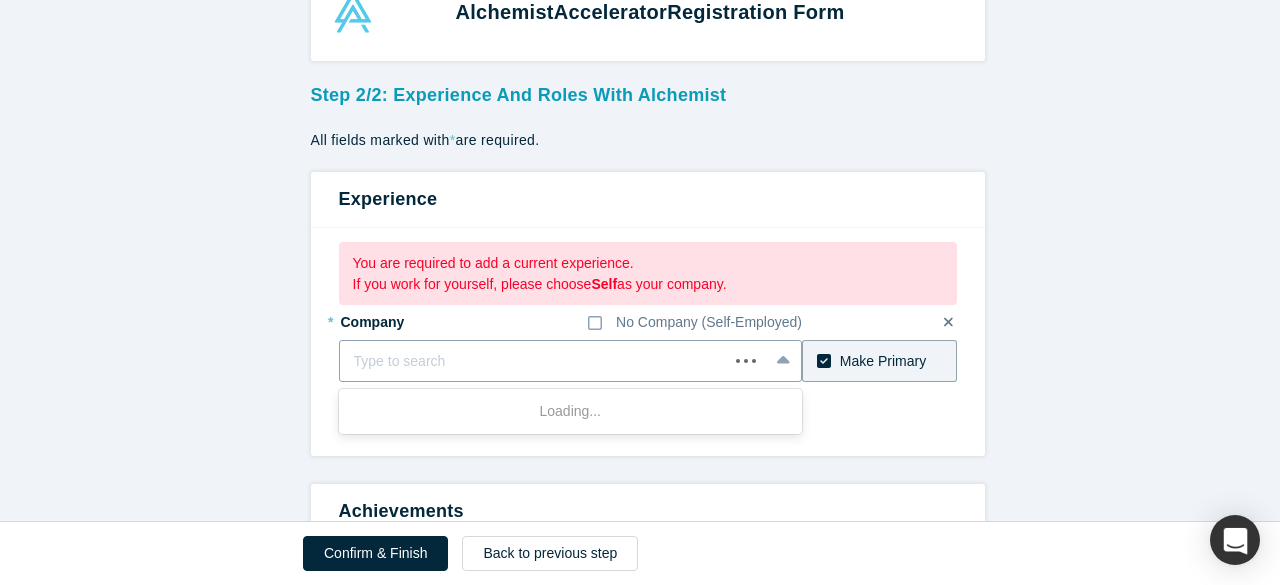 click at bounding box center (534, 361) 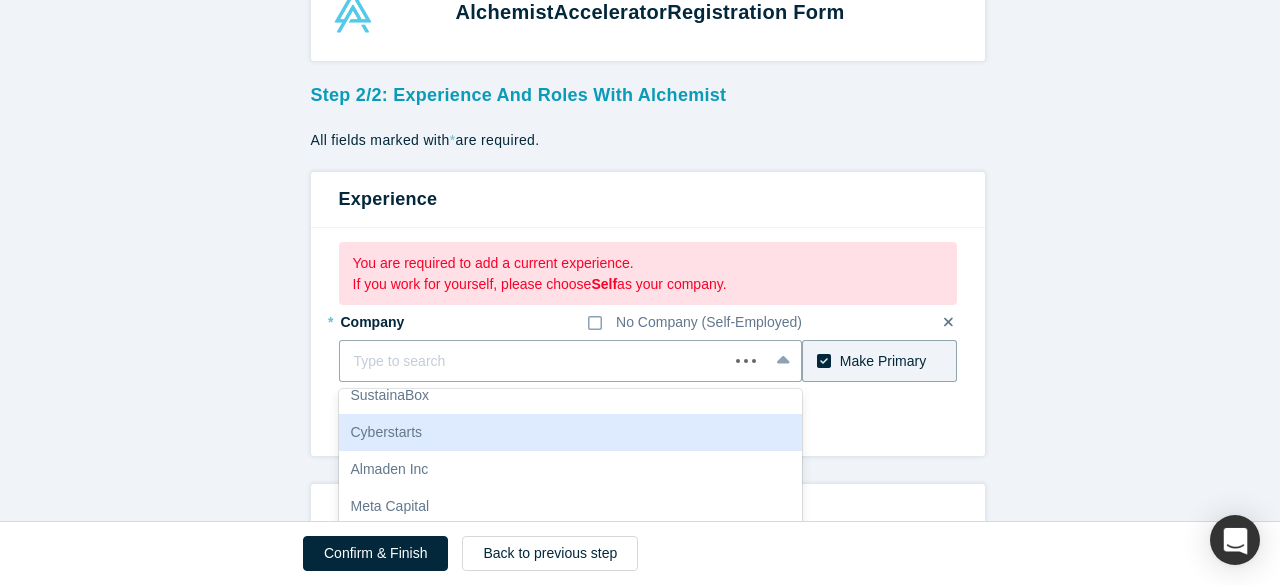 scroll, scrollTop: 469, scrollLeft: 0, axis: vertical 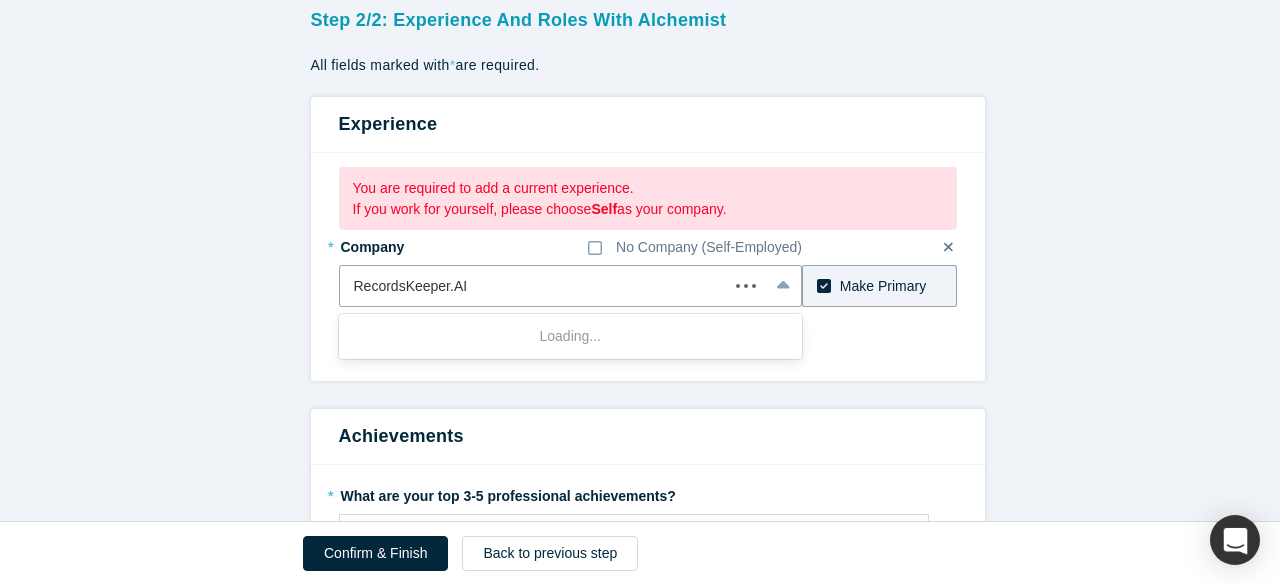 type on "RecordsKeeper.AI" 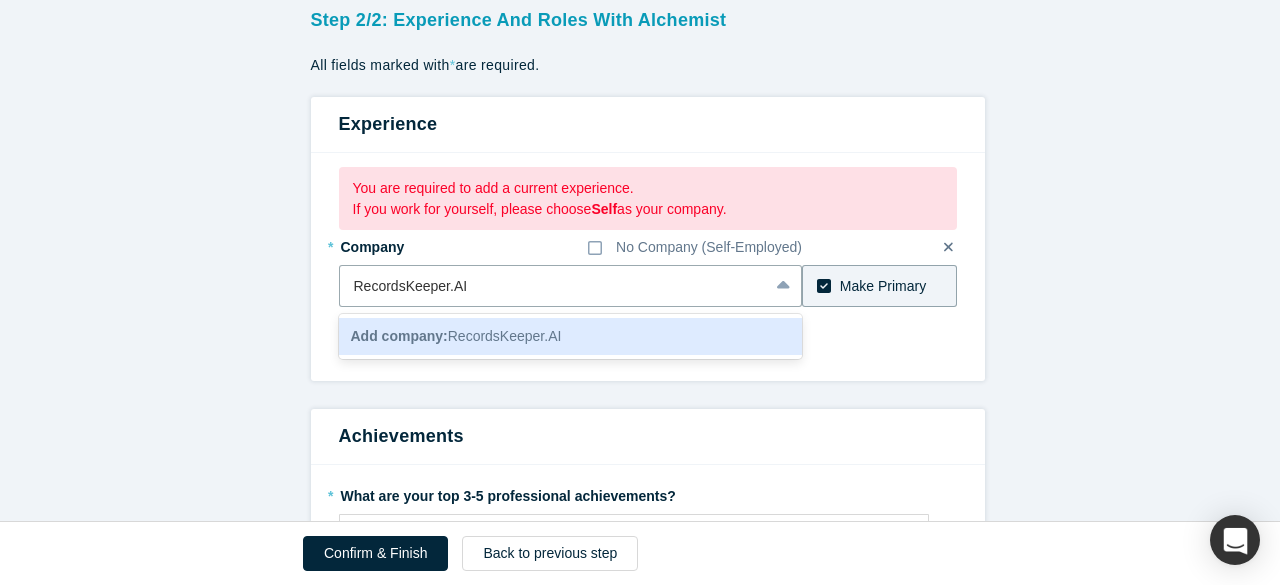 click on "Add company: RecordsKeeper.AI" at bounding box center (571, 336) 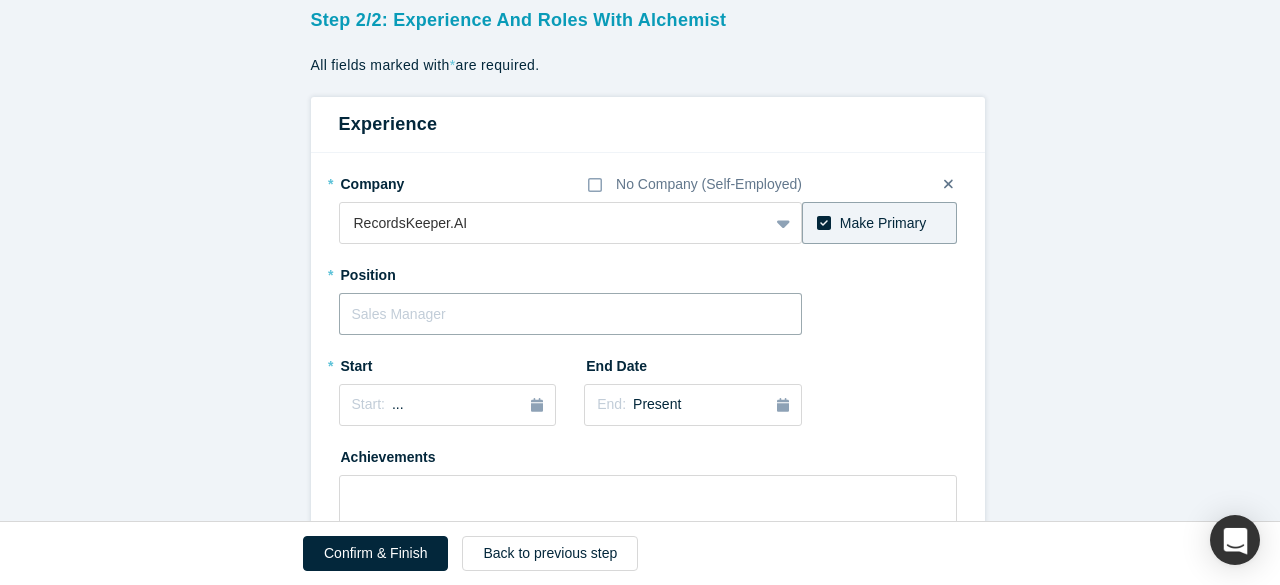 click at bounding box center [571, 314] 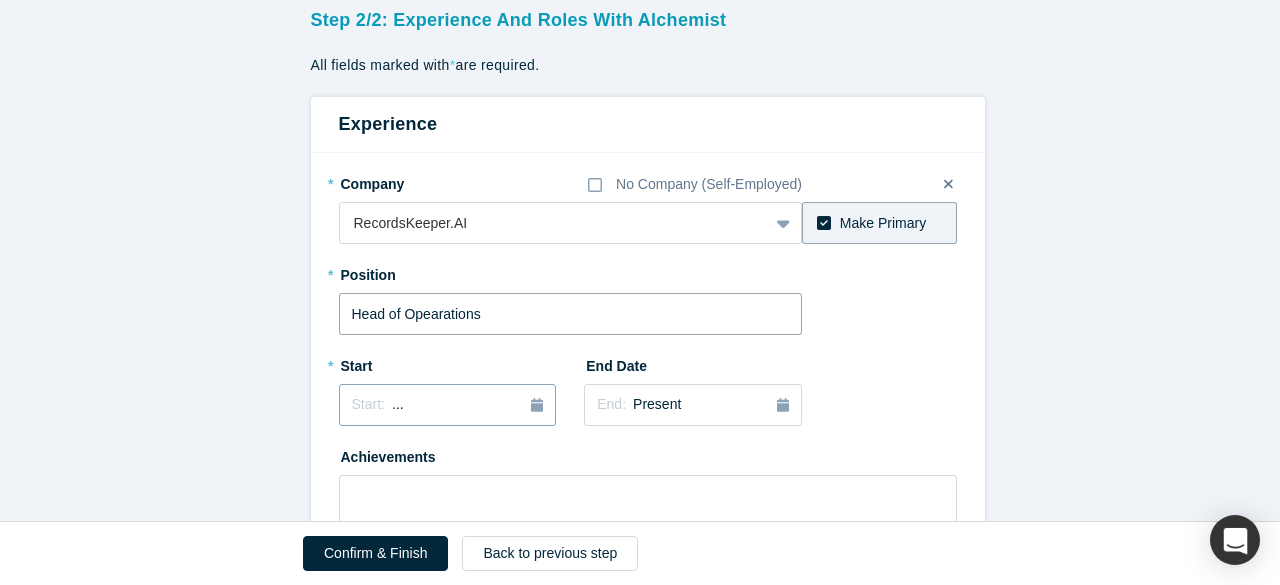 type on "Head of Opearations" 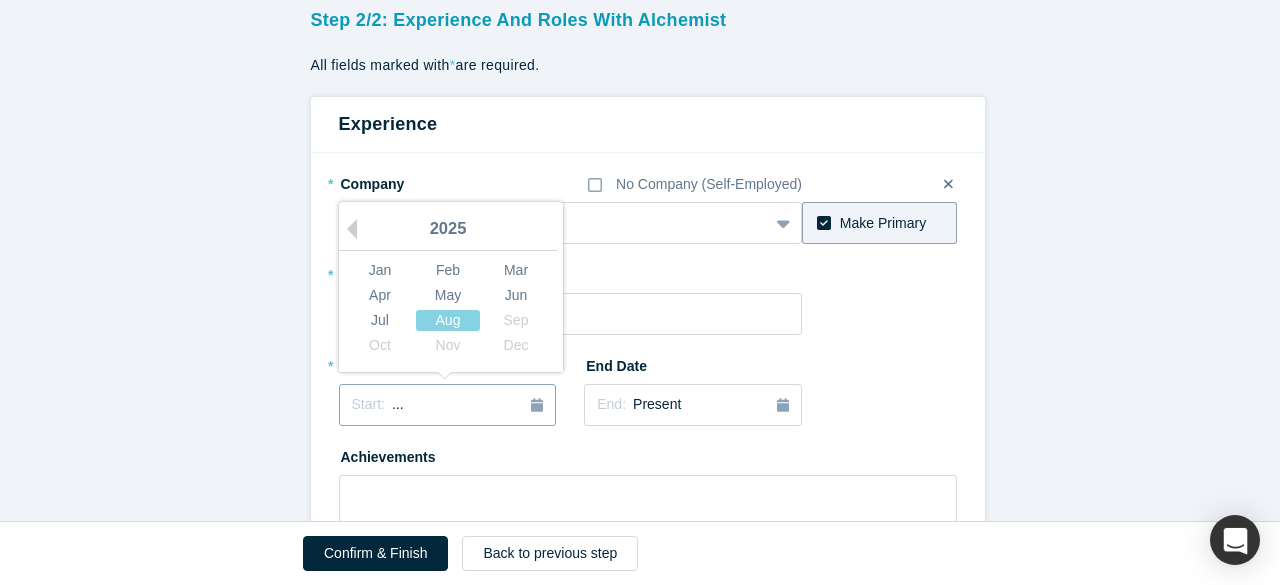 click on "Start: ..." at bounding box center (448, 405) 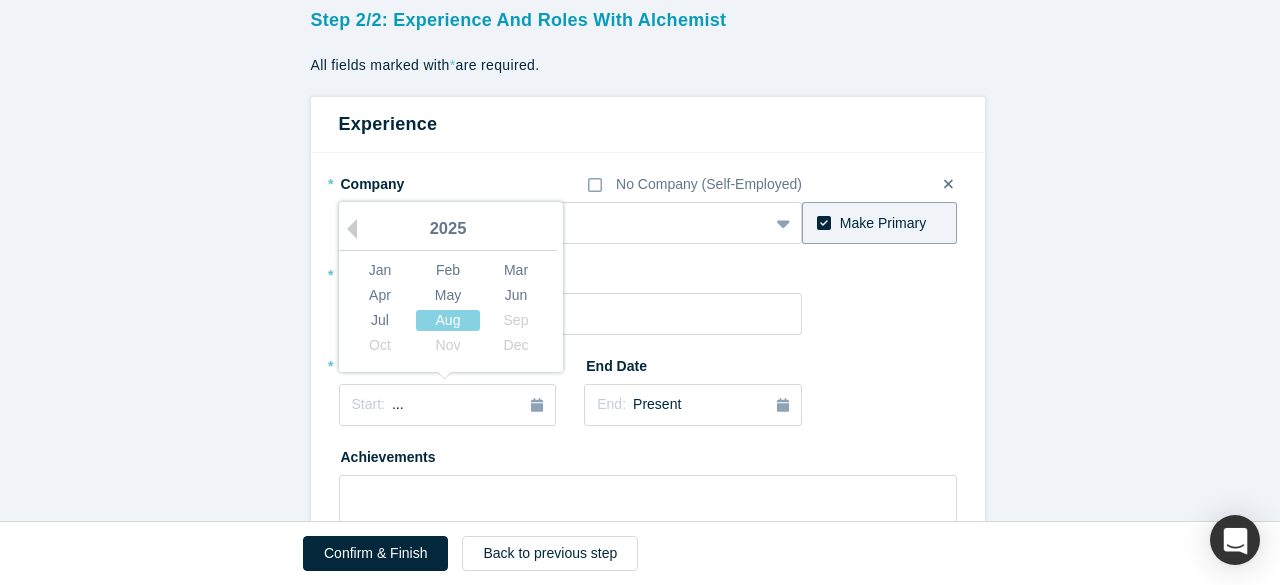 click on "2025" at bounding box center [448, 230] 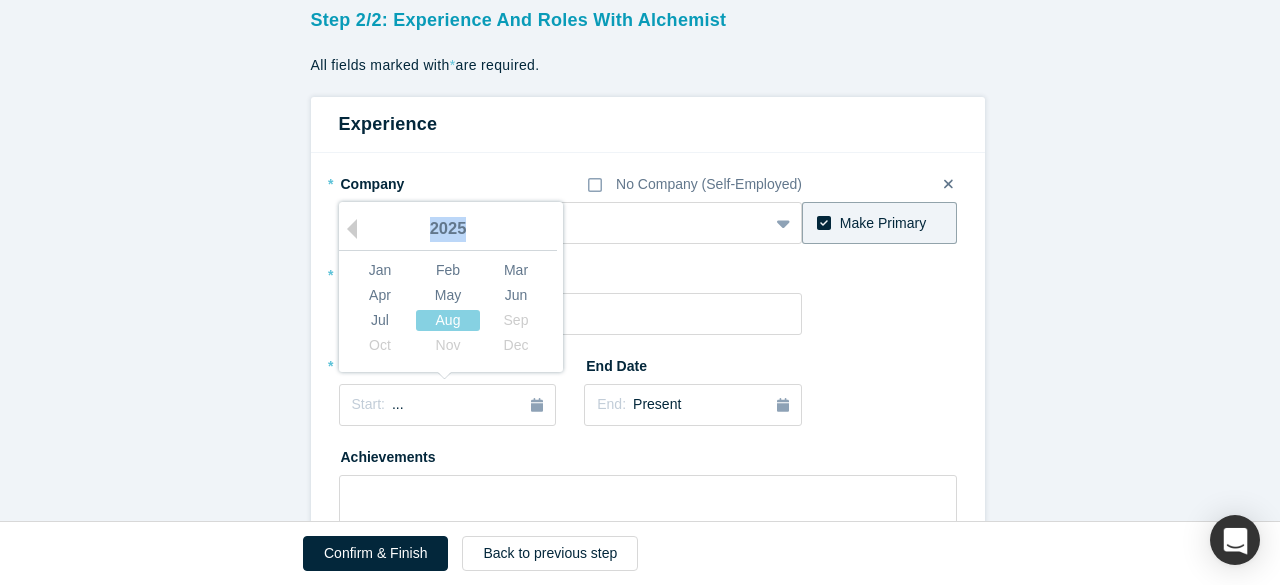 click on "2025" at bounding box center [448, 230] 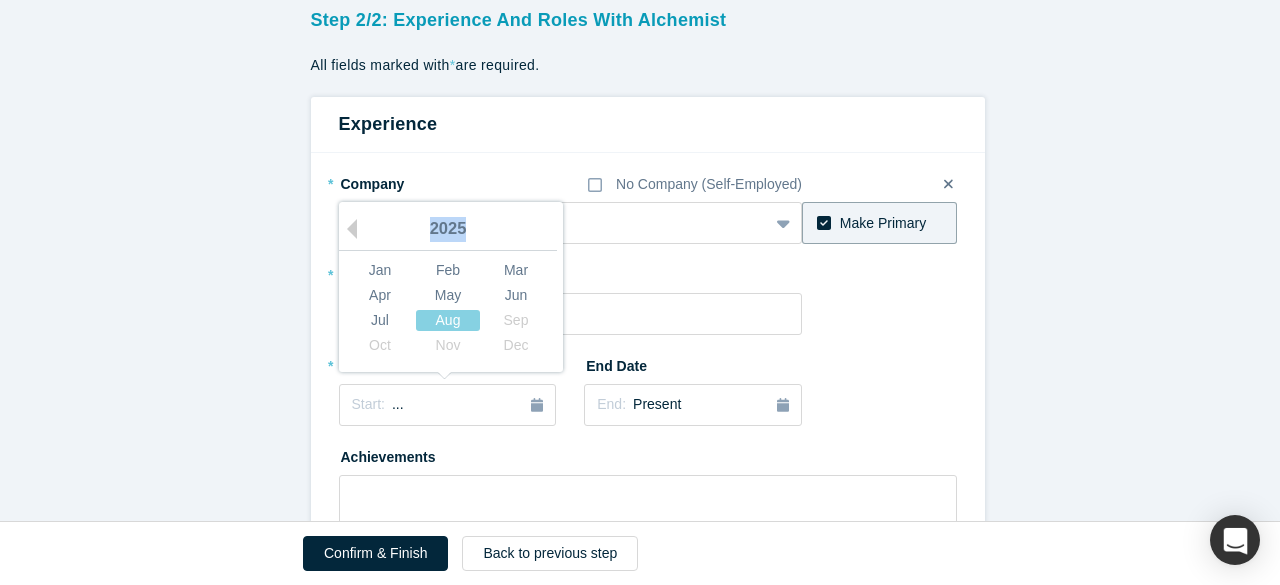 click on "2025" at bounding box center [448, 230] 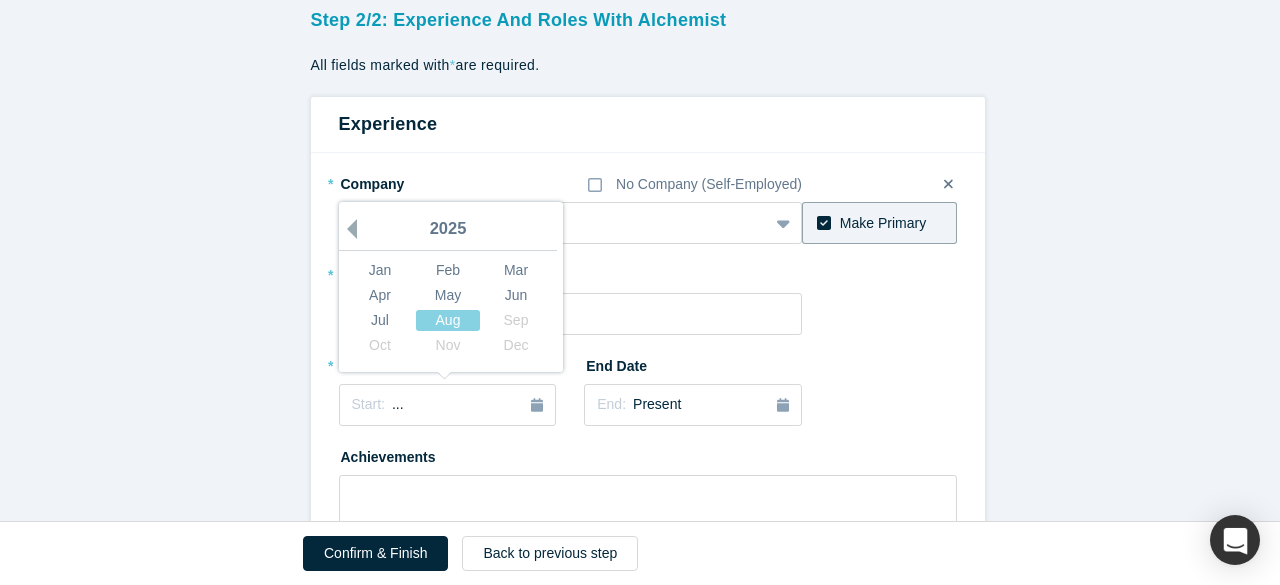 click on "Previous Year" at bounding box center (347, 229) 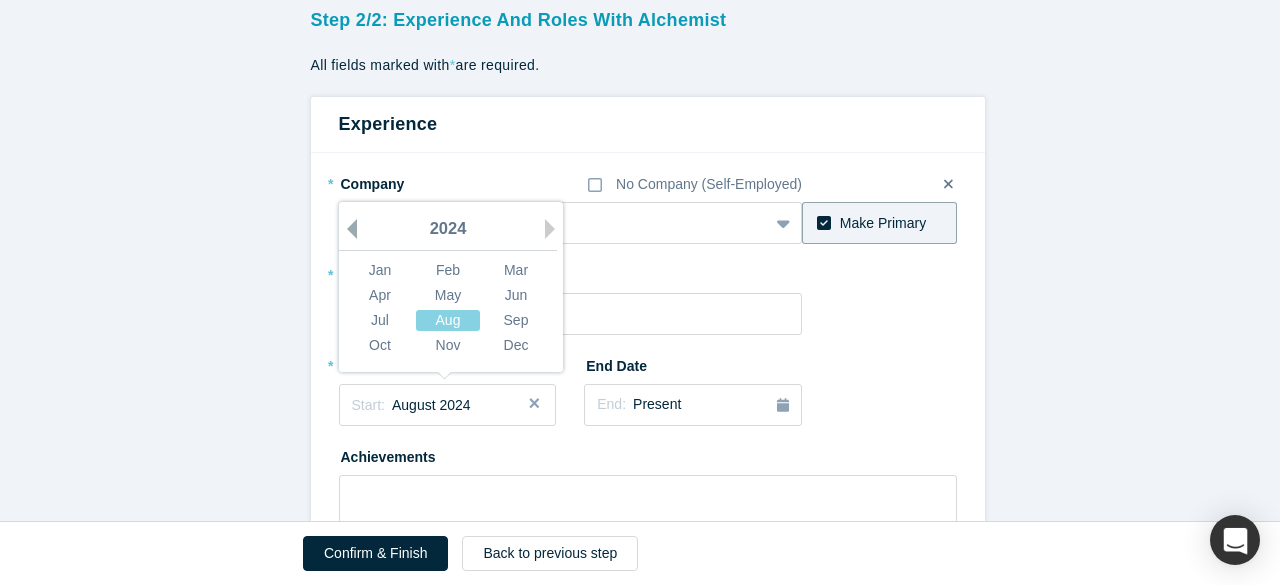 click on "Previous Year" at bounding box center (347, 229) 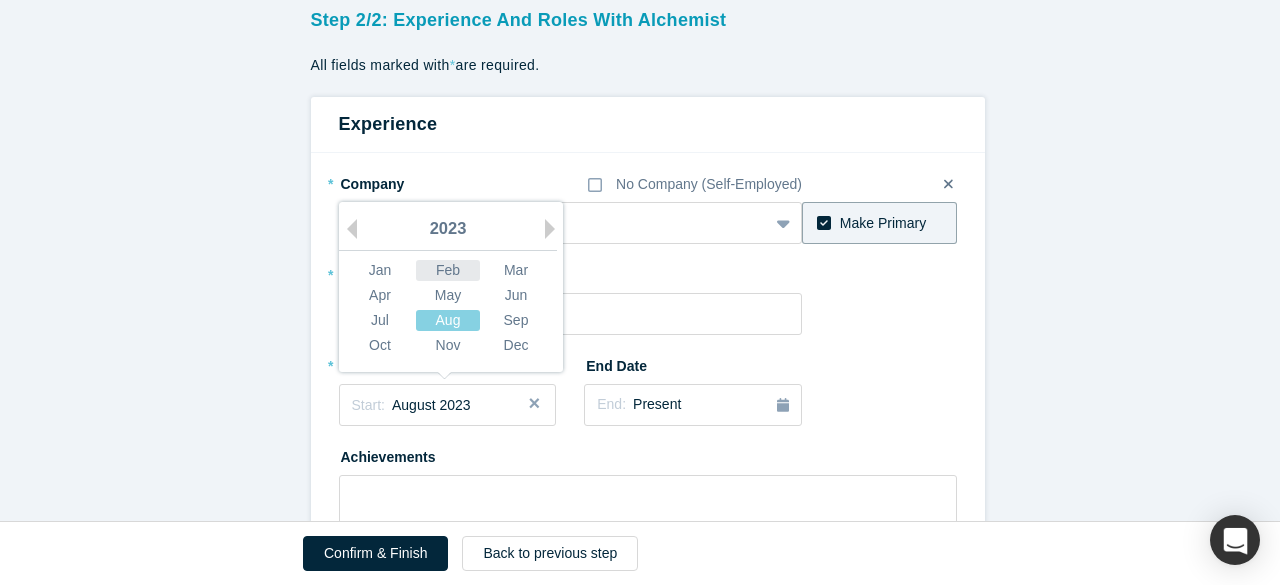 click on "Feb" at bounding box center (448, 270) 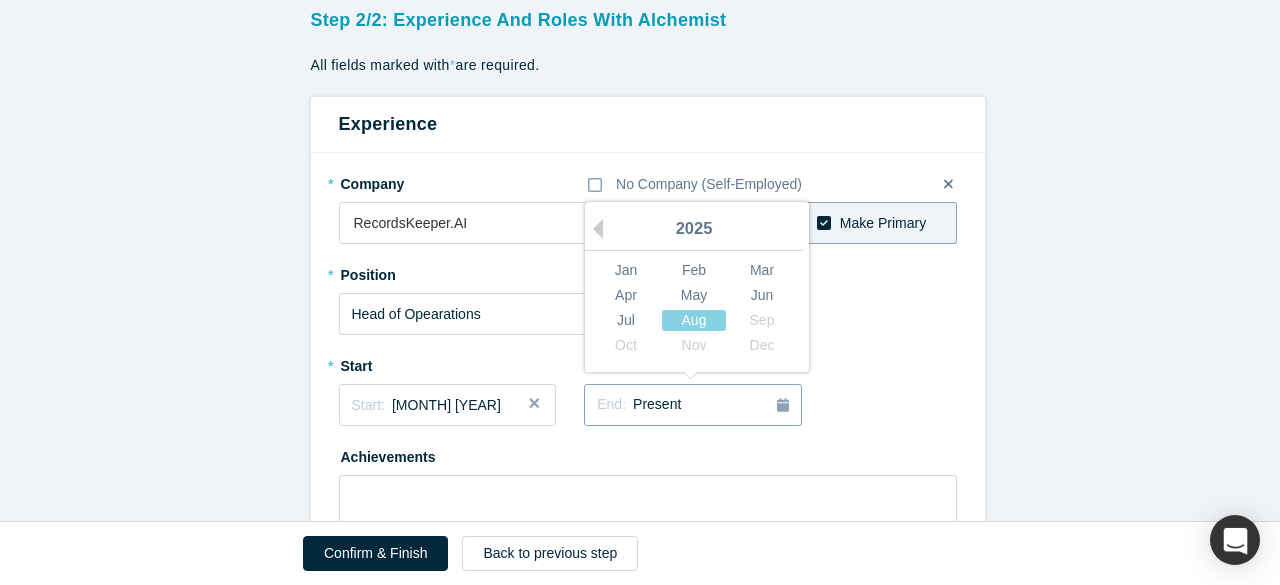click on "End: Present" at bounding box center (693, 405) 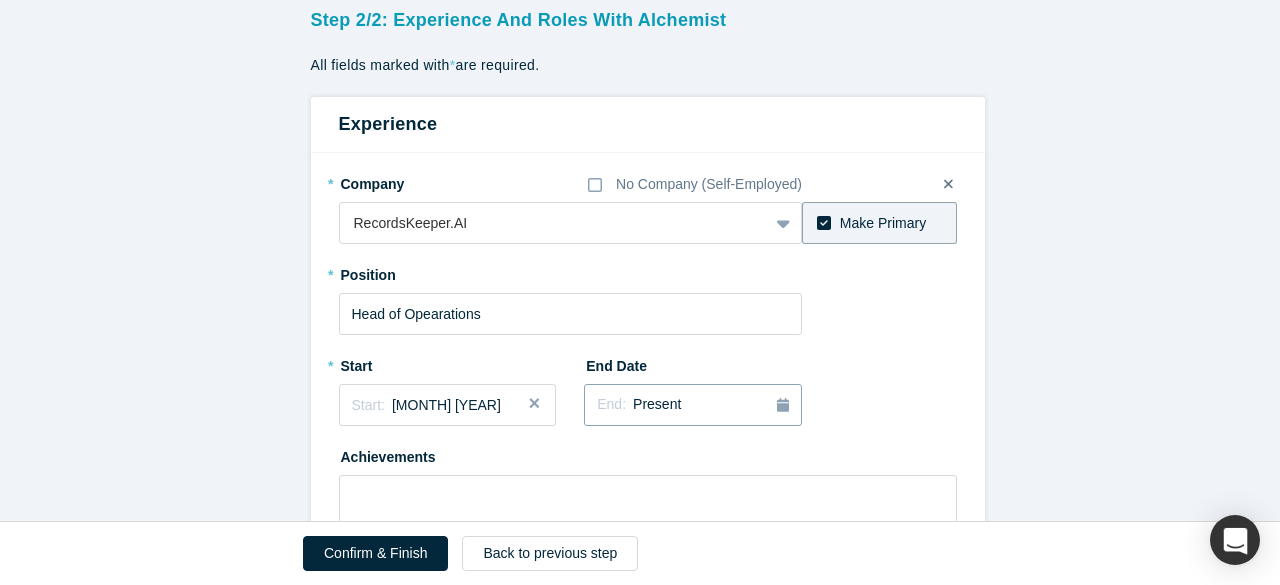 click on "End: Present" at bounding box center [693, 405] 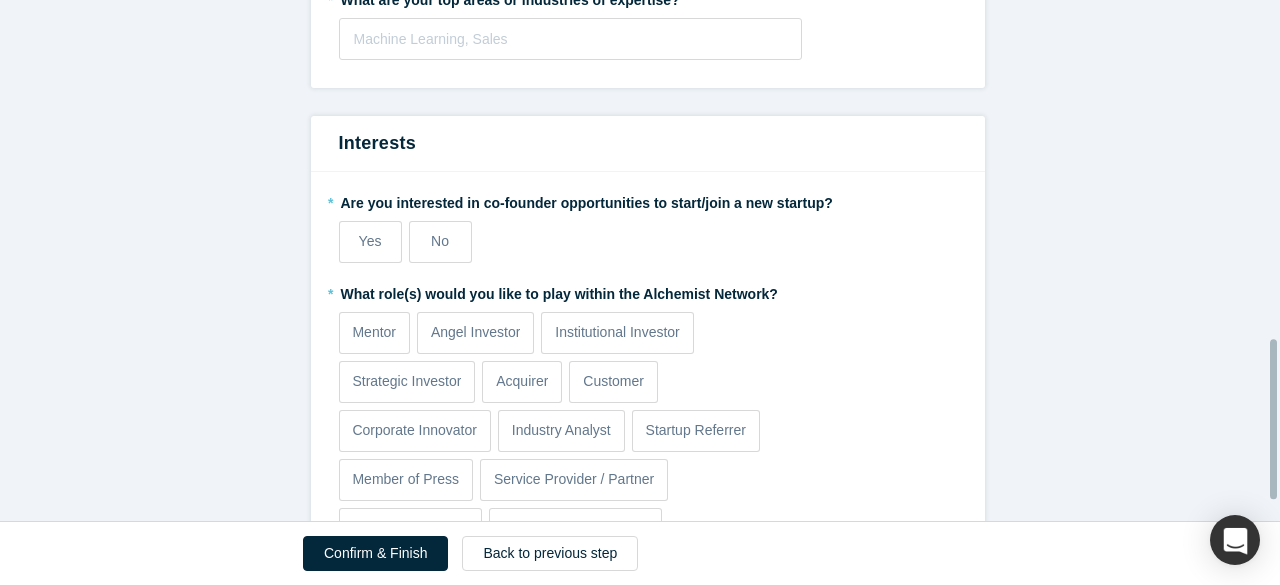 scroll, scrollTop: 1173, scrollLeft: 0, axis: vertical 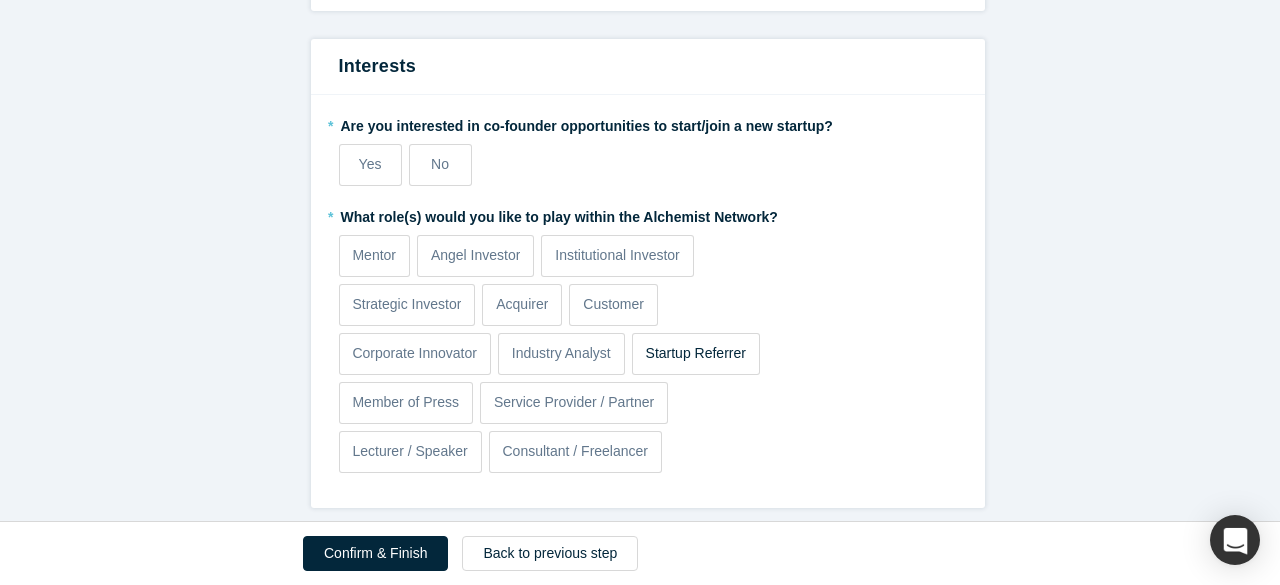 click on "Startup Referrer" at bounding box center (696, 353) 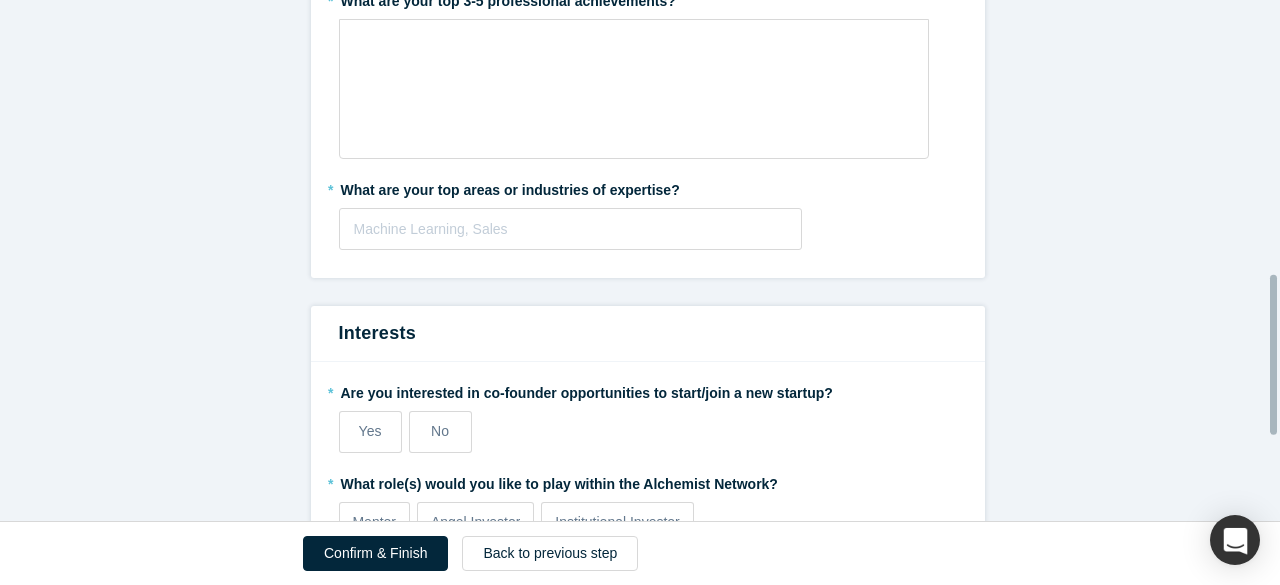scroll, scrollTop: 893, scrollLeft: 0, axis: vertical 